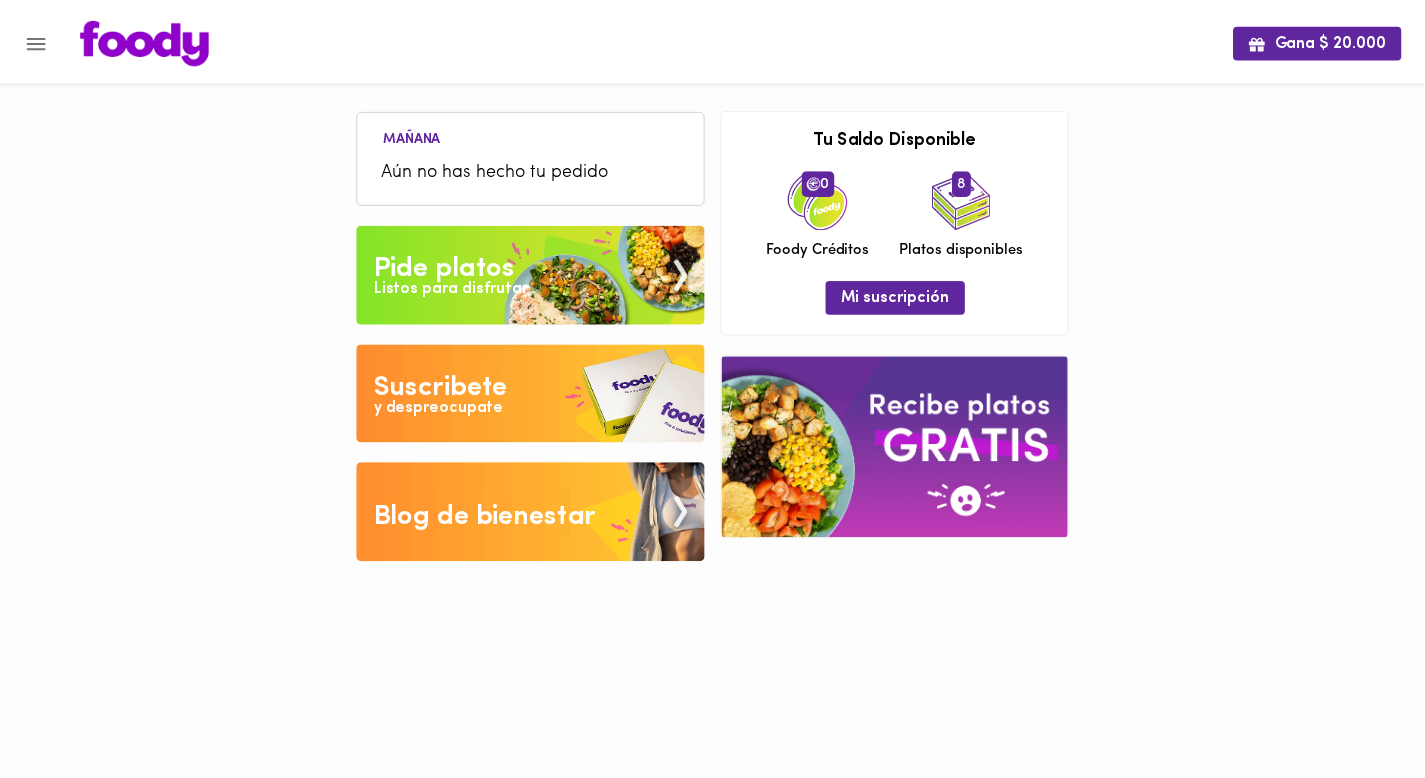 scroll, scrollTop: 0, scrollLeft: 0, axis: both 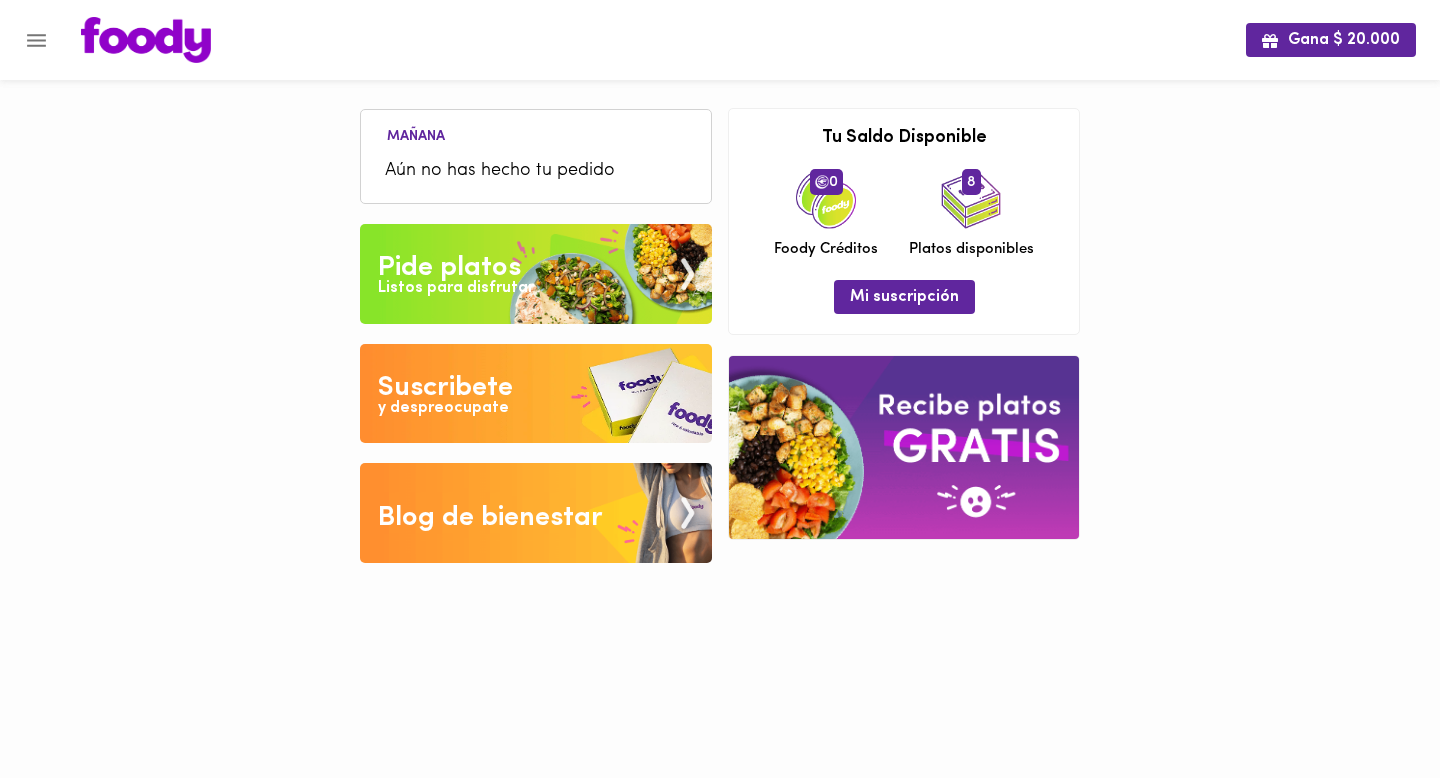 click on "Aún no has hecho tu pedido" at bounding box center [536, 171] 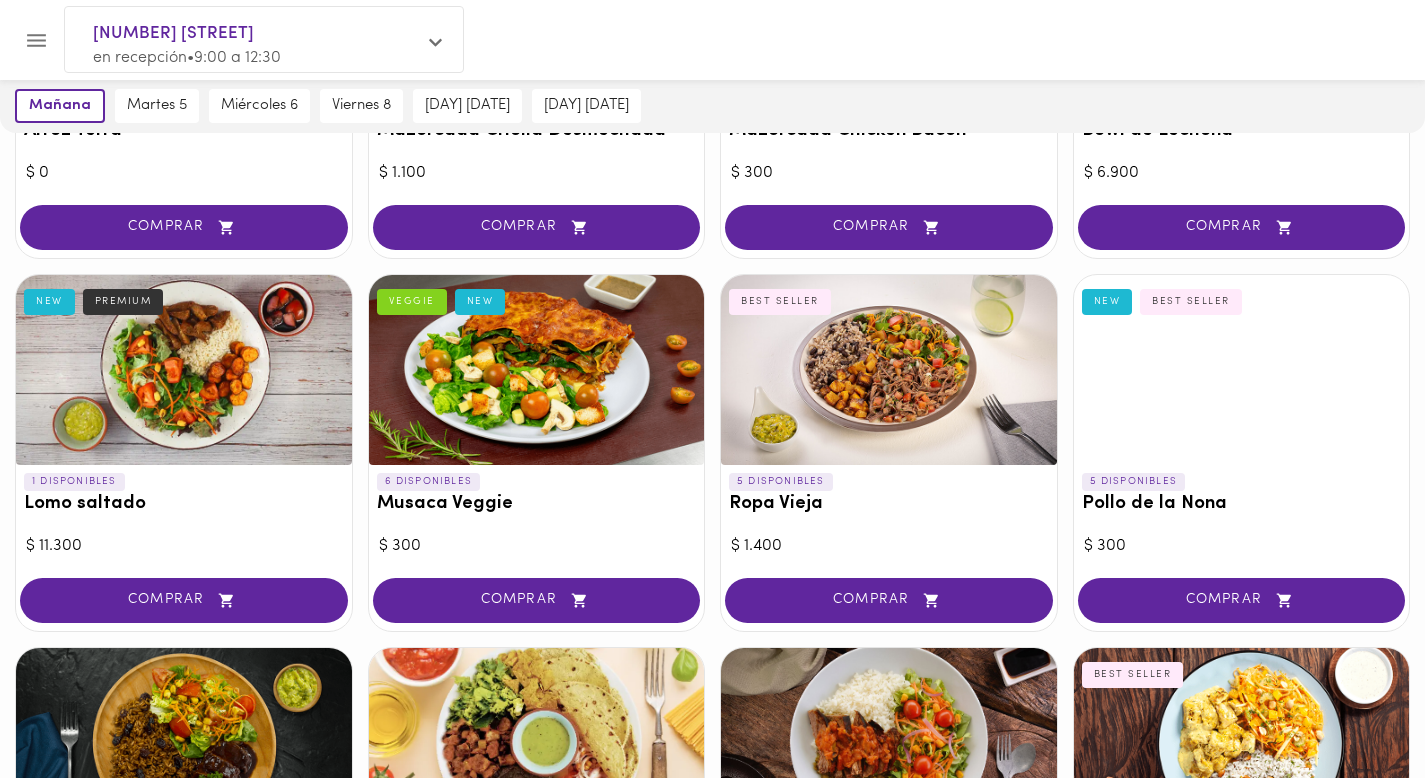 scroll, scrollTop: 383, scrollLeft: 0, axis: vertical 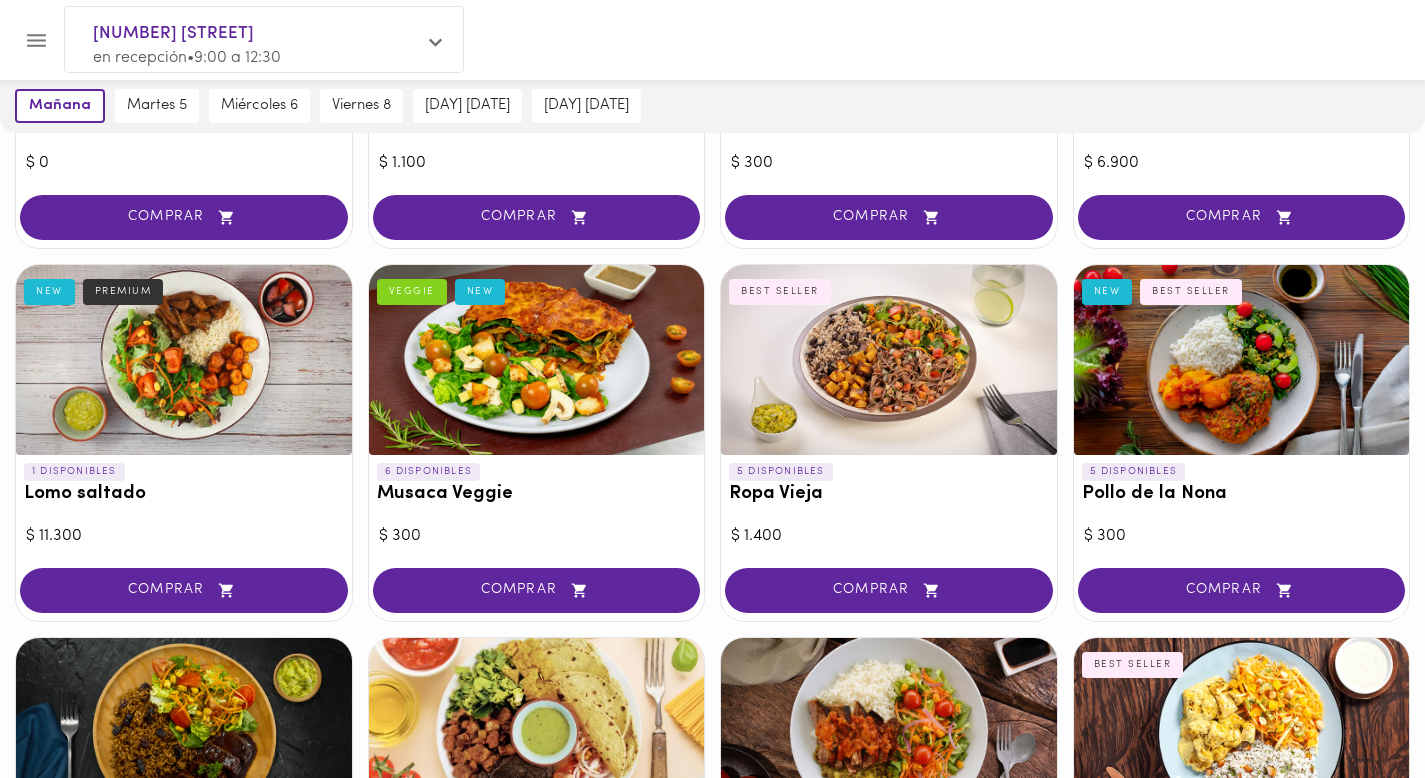 drag, startPoint x: 98, startPoint y: 515, endPoint x: 98, endPoint y: 503, distance: 12 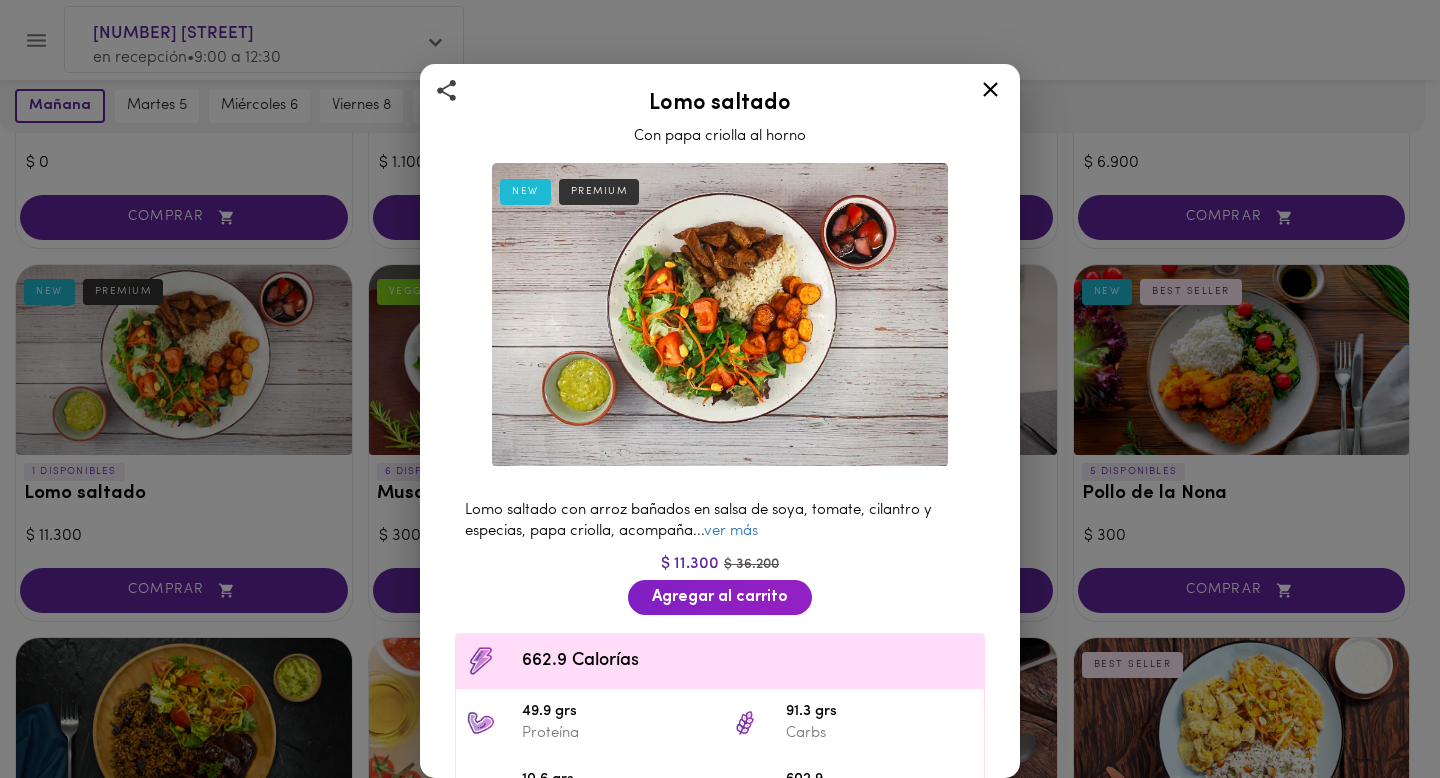 click on "Lomo saltado   Con papa criolla al horno NEW PREMIUM Lomo saltado con arroz bañados en salsa de soya, tomate, cilantro y especias, papa criolla, acompaña ...  ver más $ 11.300 $ 36.200 Agregar al carrito 662.9 Calorías 49.9 grs Proteína 91.3 grs Carbs 10.6 grs Grasa 602.9 Sodio Ingredientes Tomate, Zanahoria, Mix de lechugas, Maíz tostado, Arroz, Pasta de ajo, Aceite vegetal, Sal, Carne de ...  ver más Contiene:   Soya, Vinagre, Paprika, Procesado en conjunto con frutos secos." at bounding box center (720, 389) 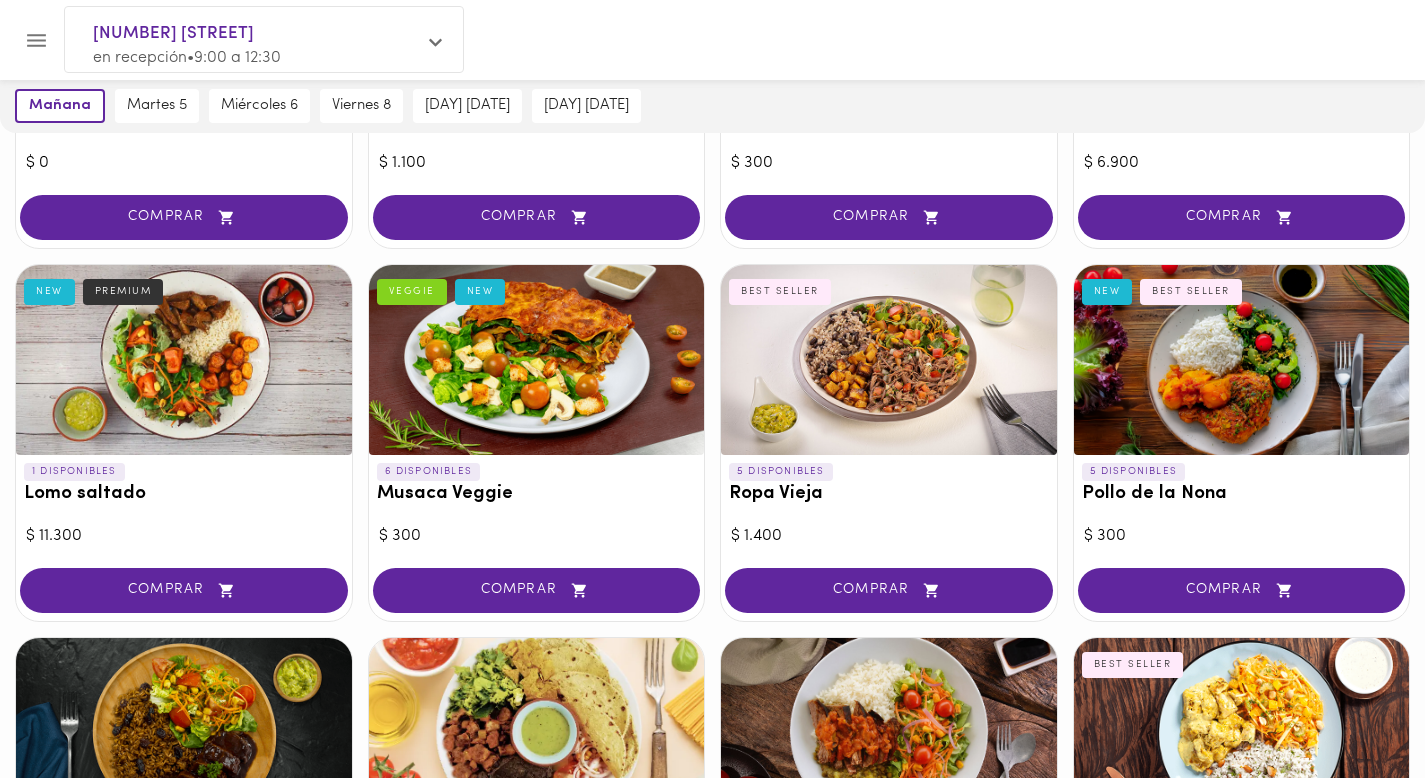 click on "1 DISPONIBLES Lomo saltado NEW PREMIUM" at bounding box center [184, 488] 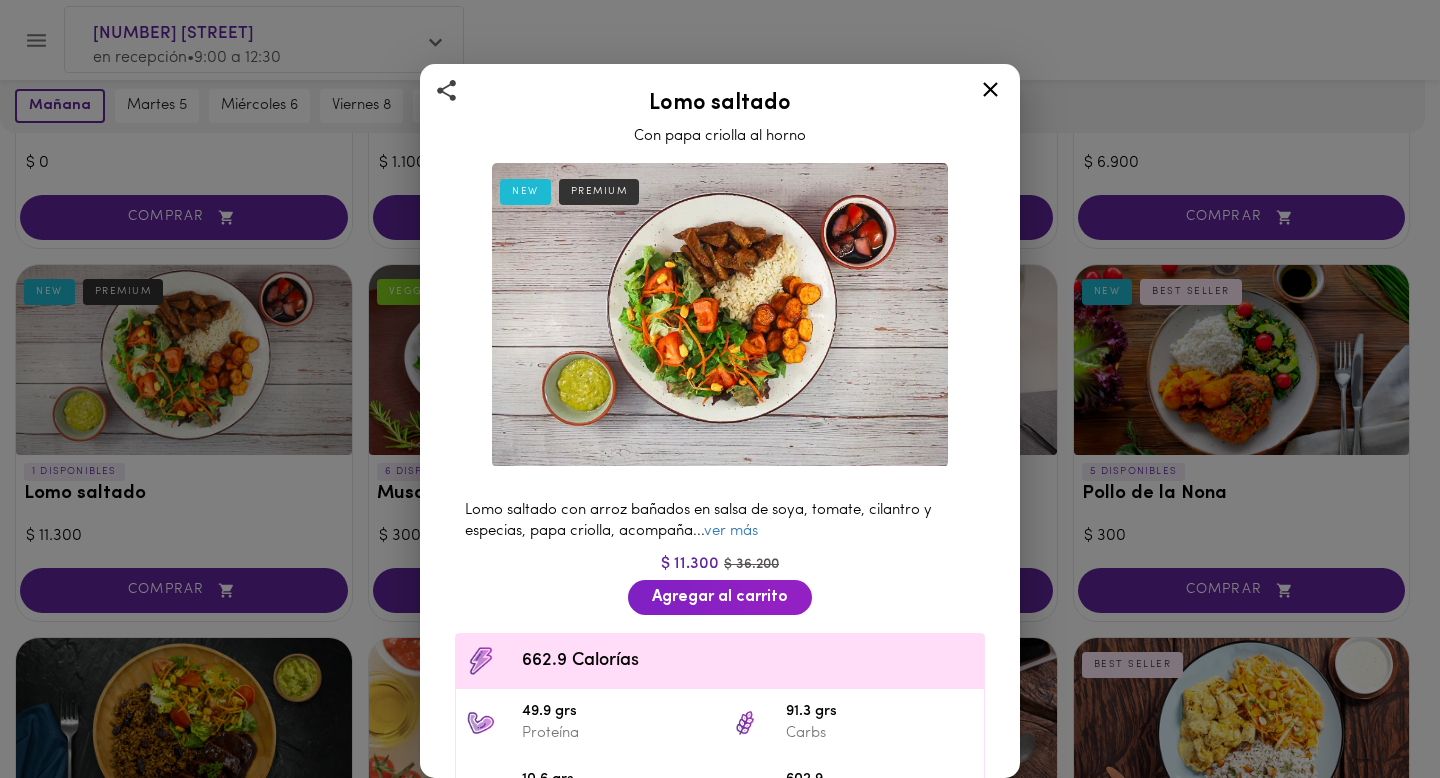click 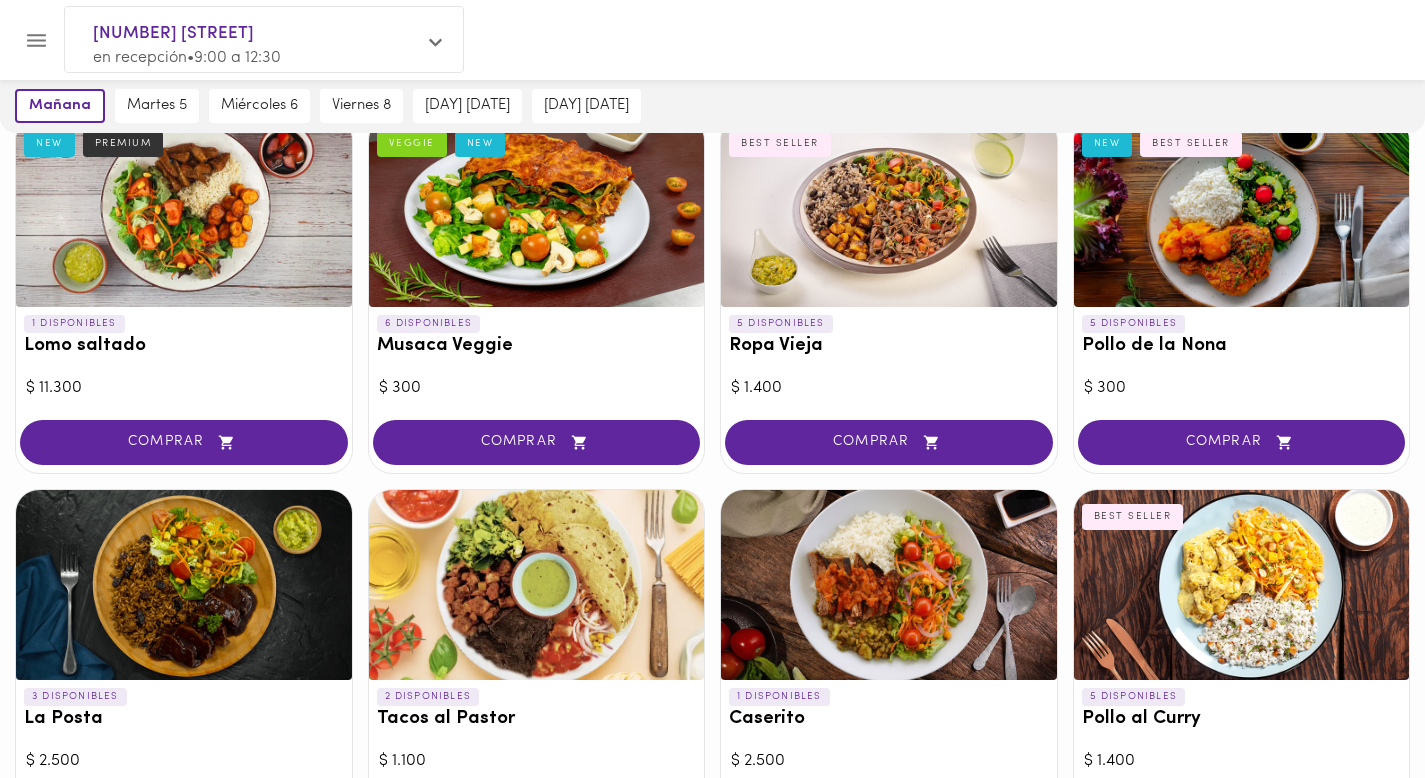 scroll, scrollTop: 640, scrollLeft: 0, axis: vertical 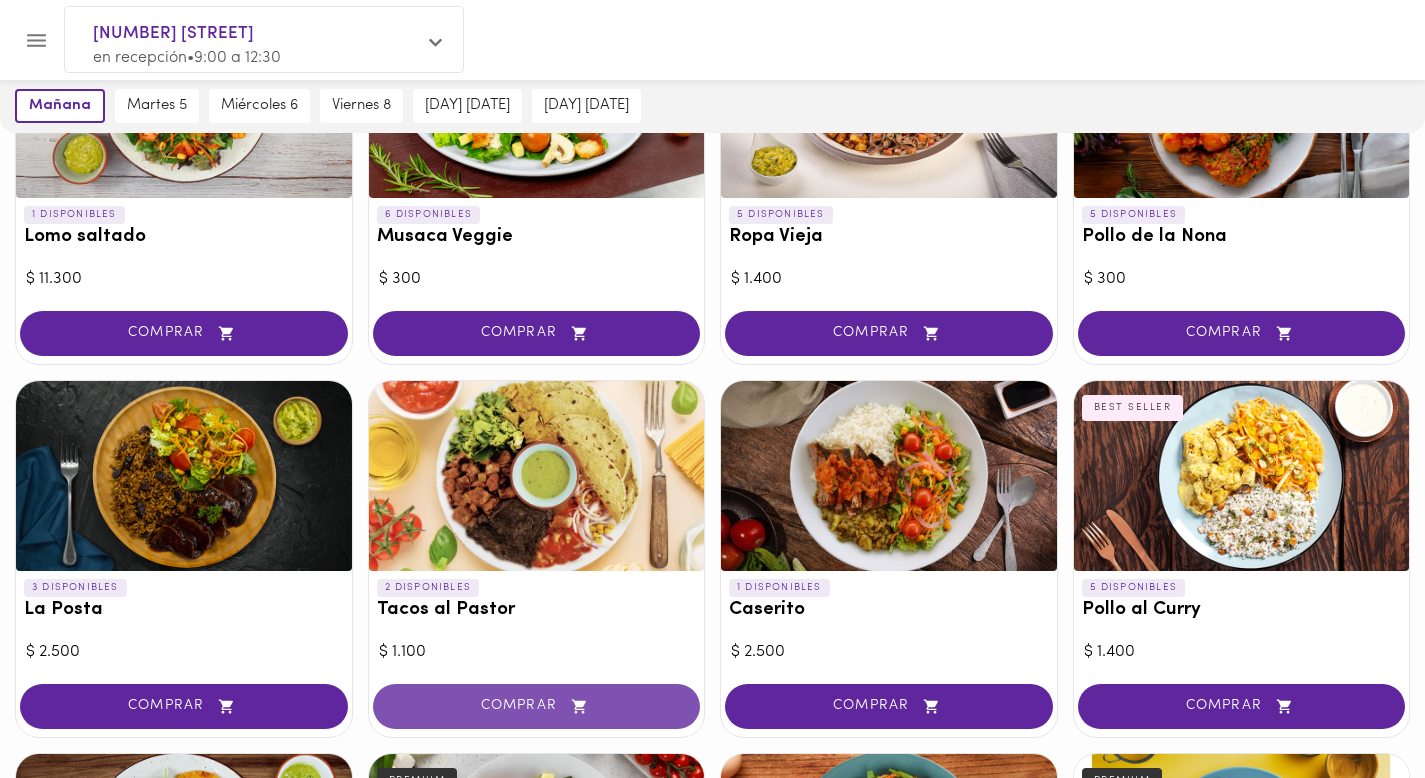 click on "COMPRAR" at bounding box center (537, 706) 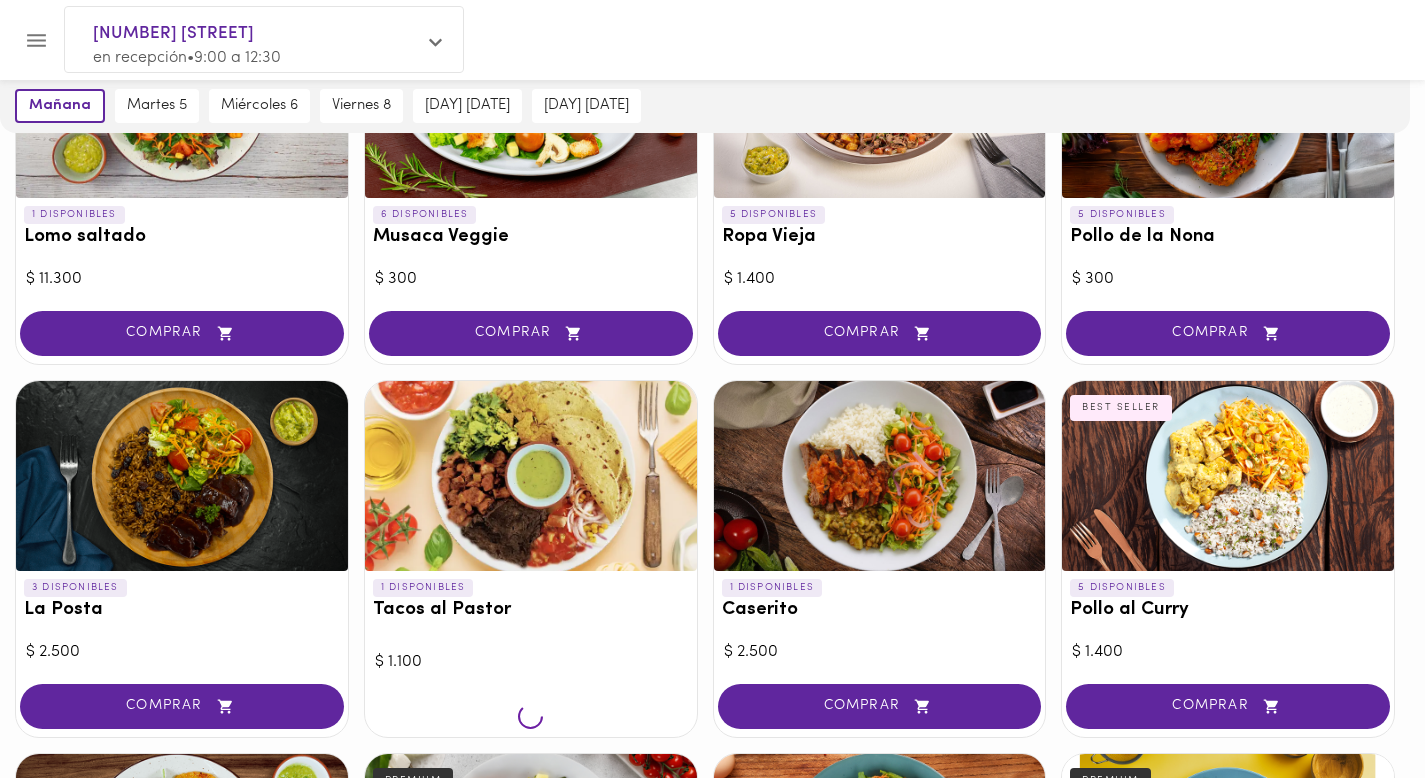 scroll, scrollTop: 641, scrollLeft: 0, axis: vertical 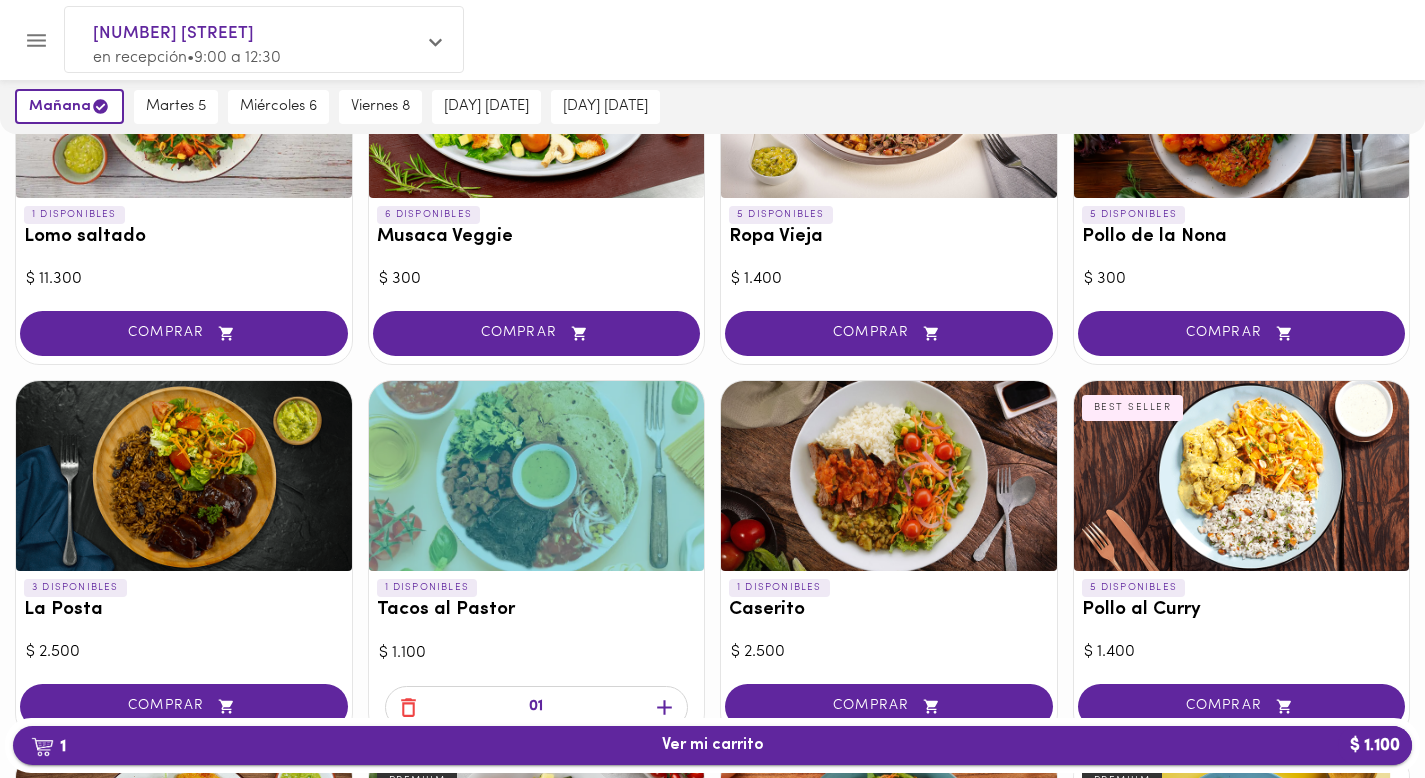 click on "1 Ver mi carrito $ 1.100" at bounding box center [712, 745] 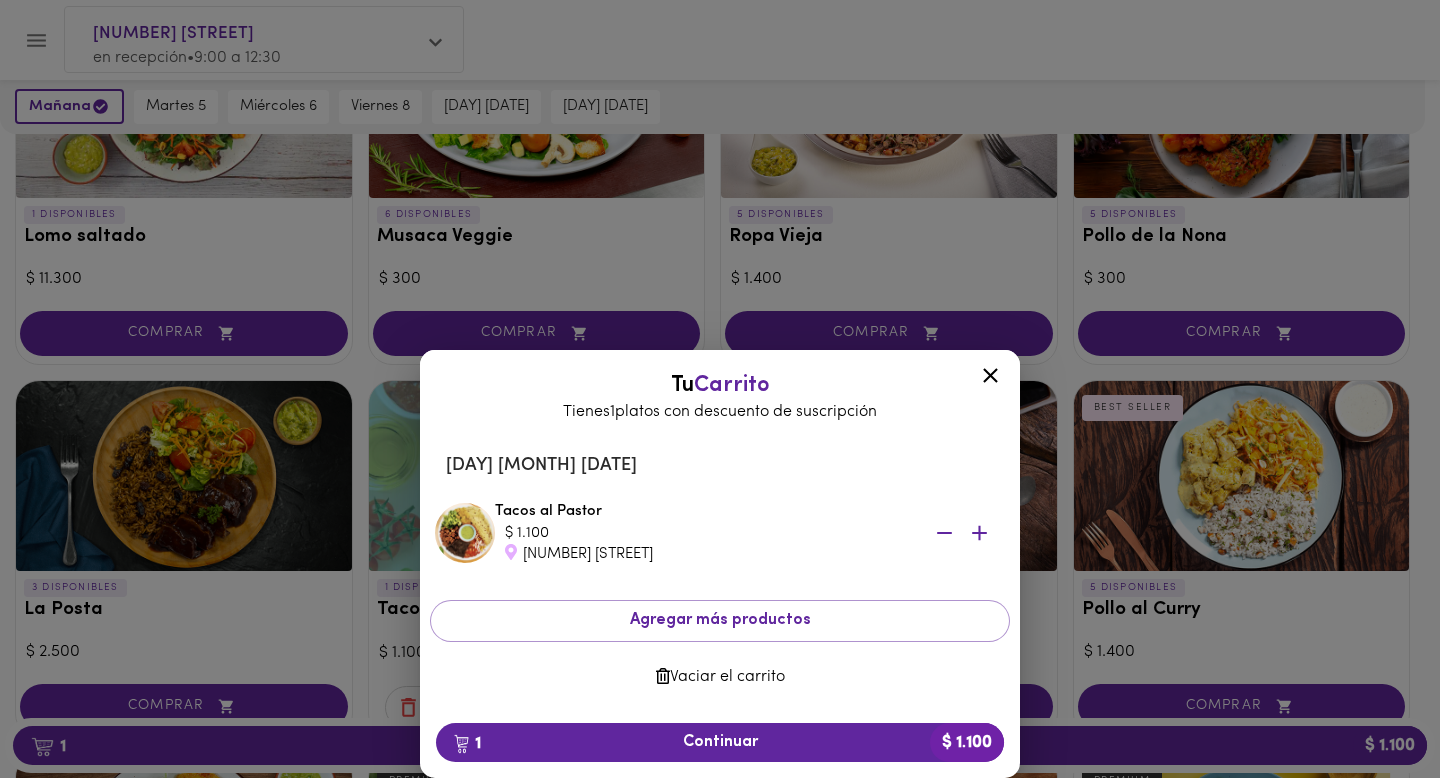 click 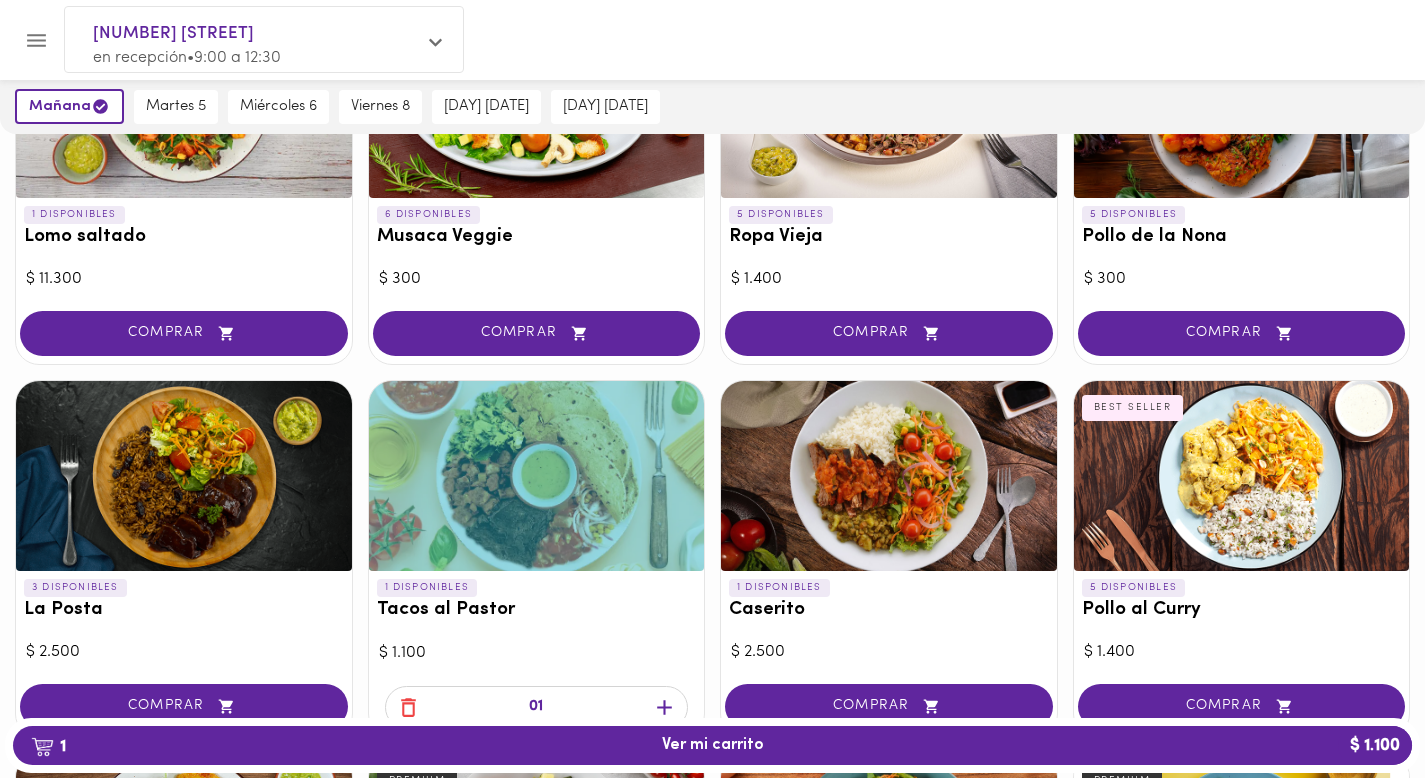 click at bounding box center (184, 476) 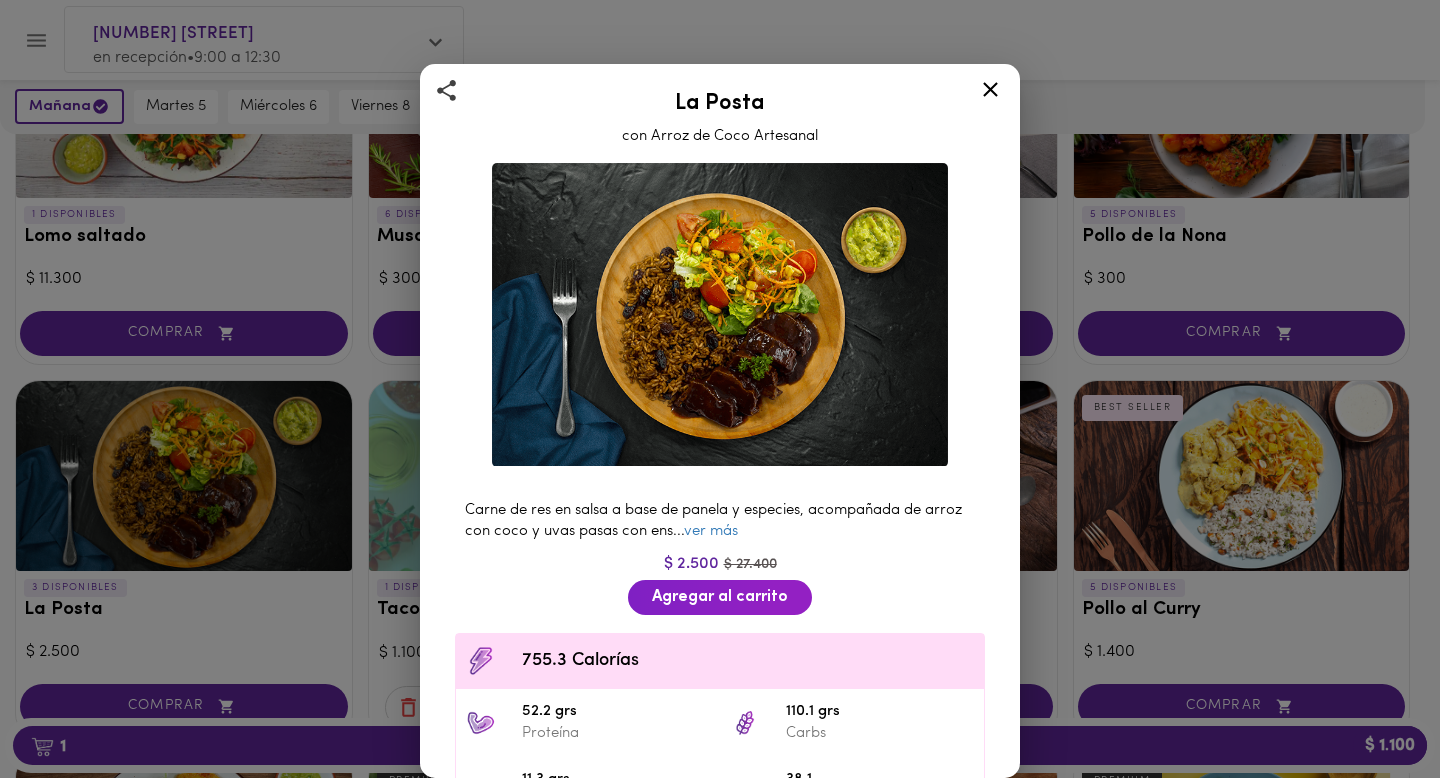 click 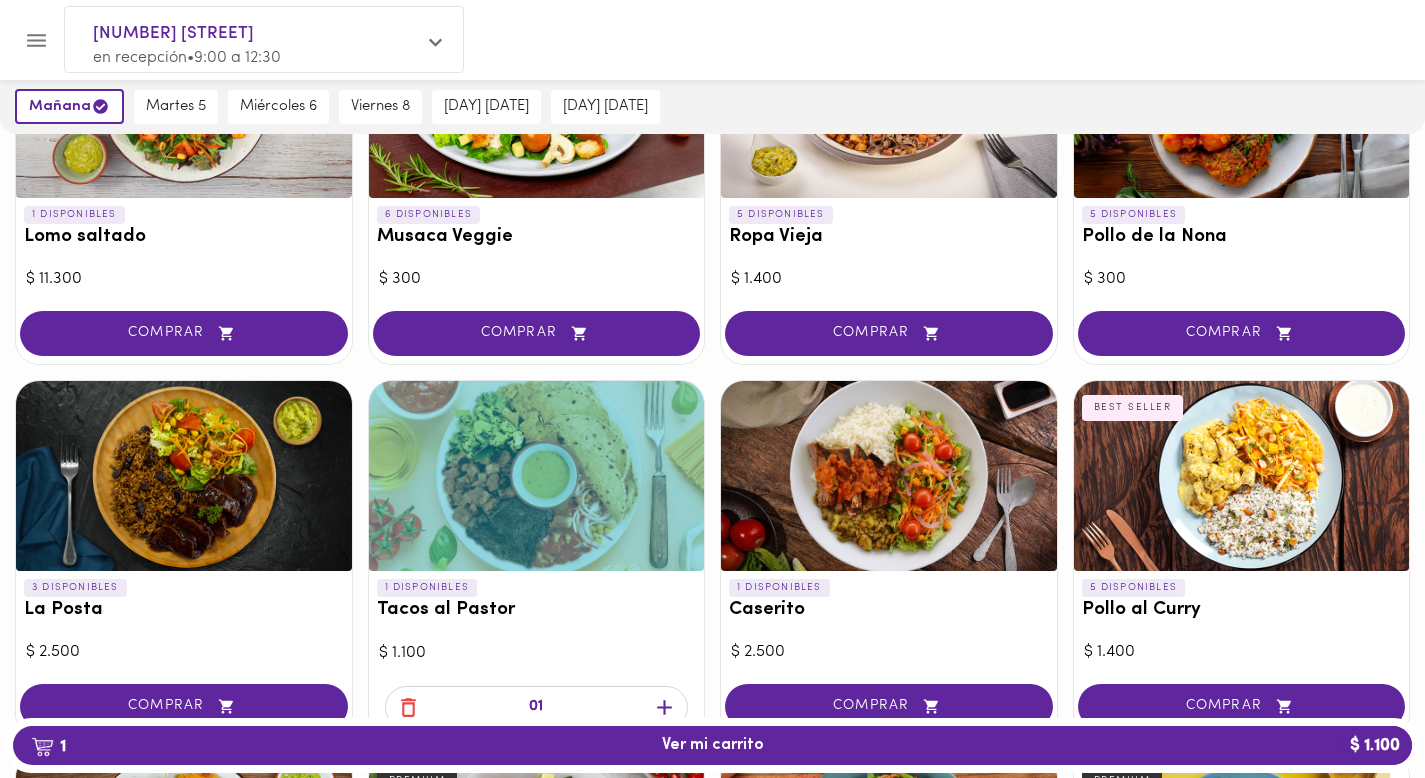 click at bounding box center (1242, 476) 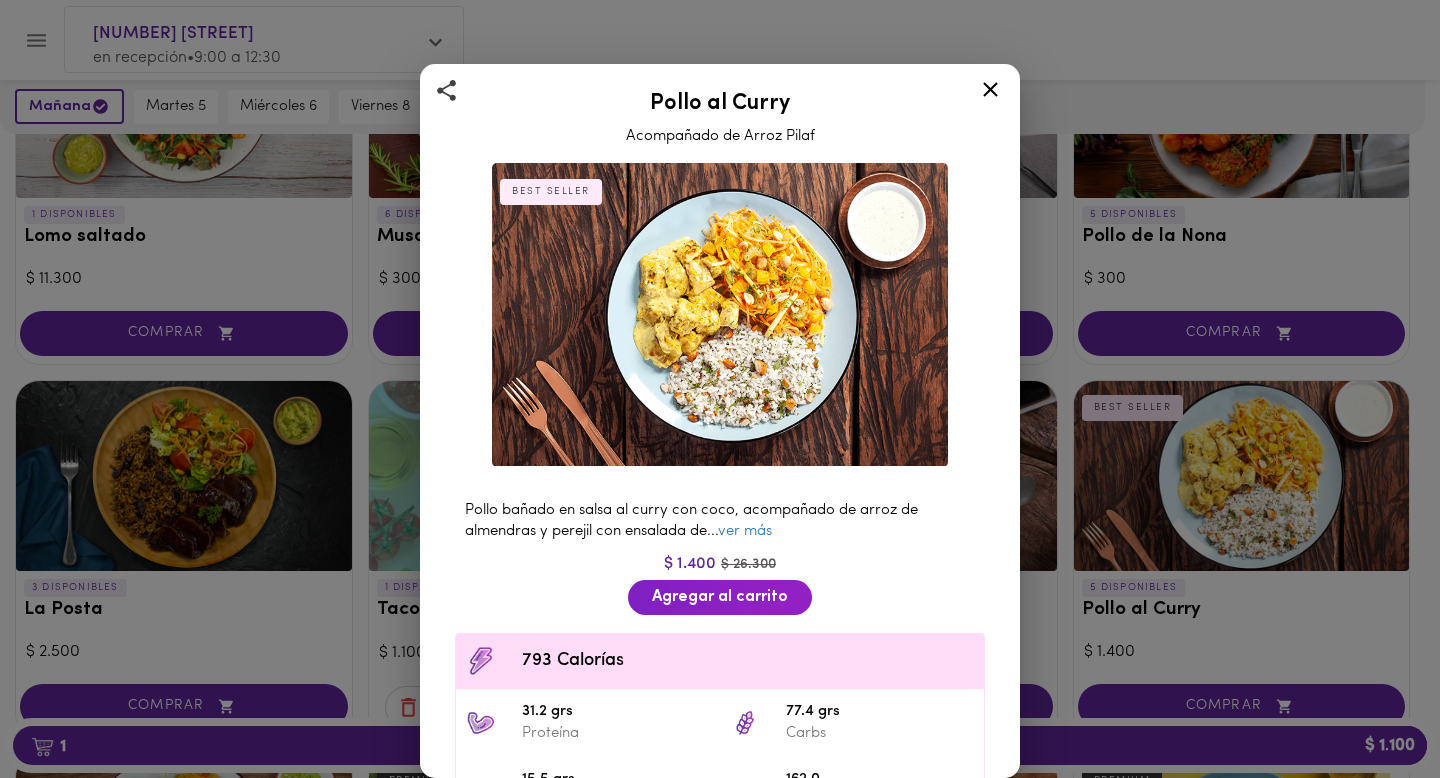 click 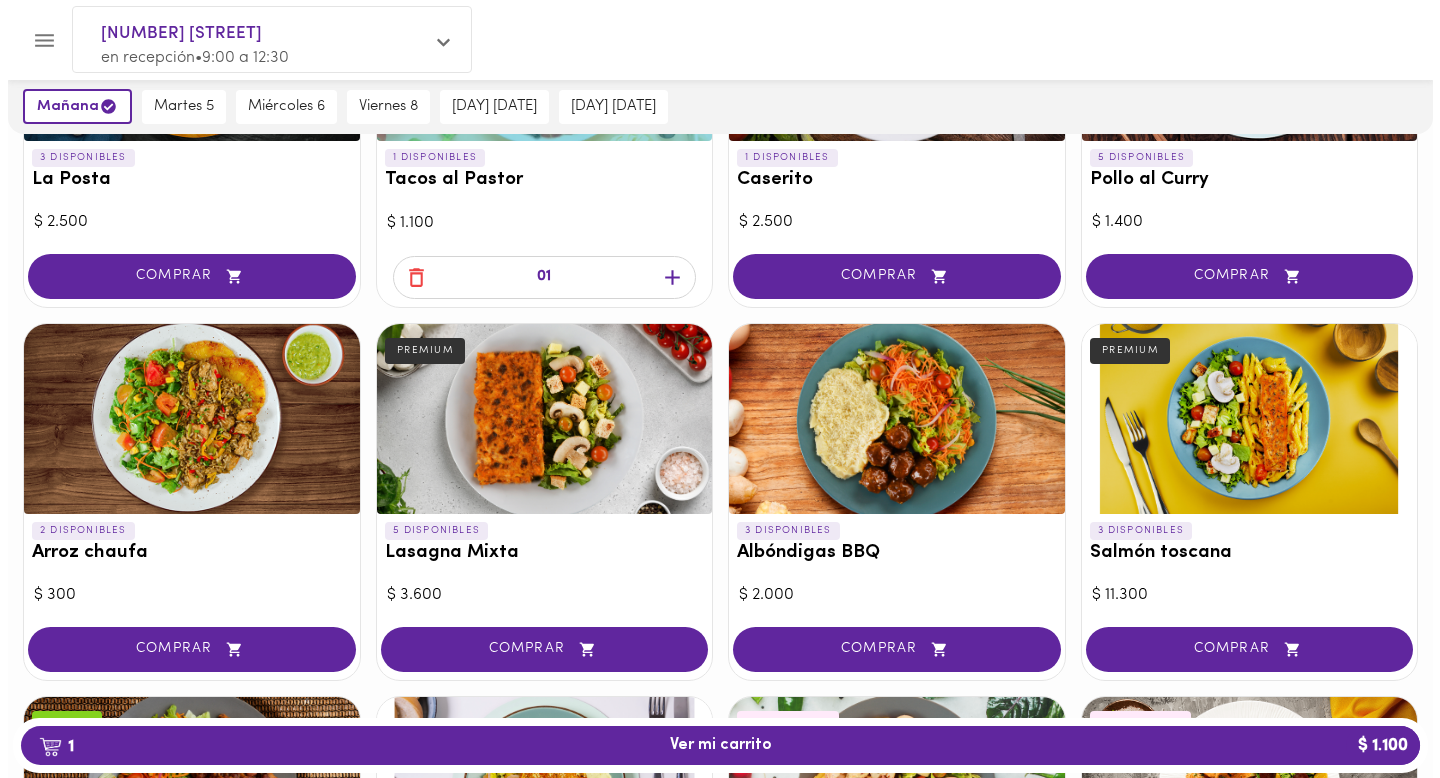 scroll, scrollTop: 1086, scrollLeft: 0, axis: vertical 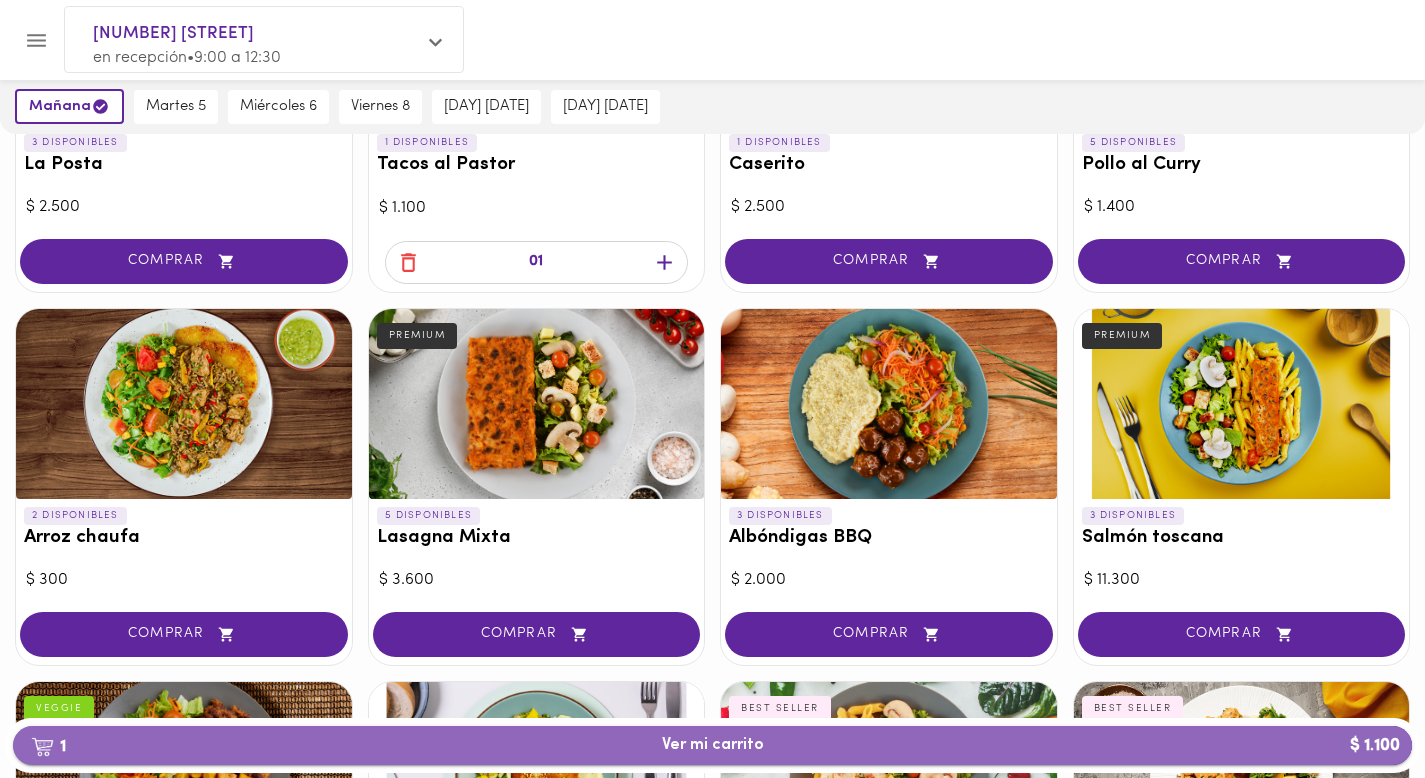 click on "1 Ver mi carrito $ 1.100" at bounding box center [713, 745] 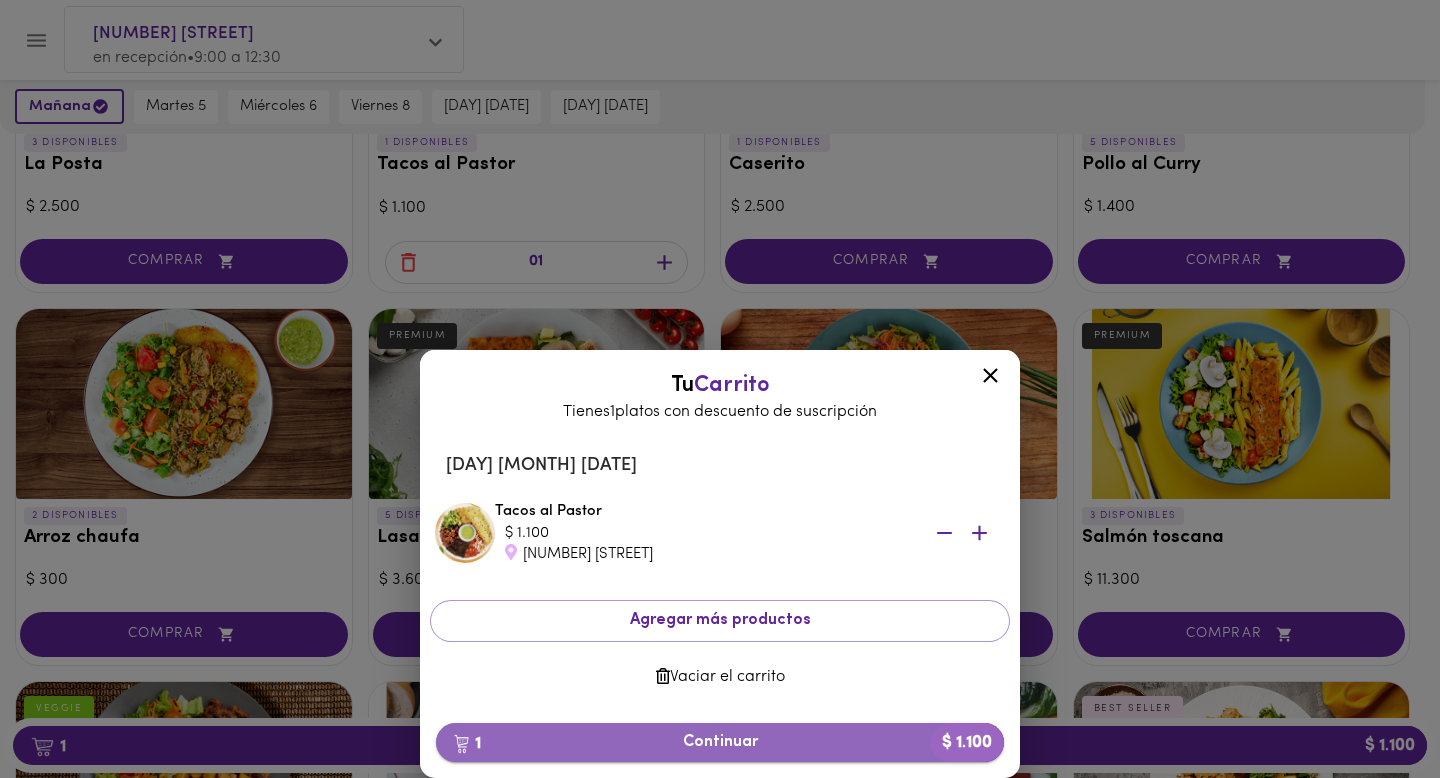 click on "1 Continuar $ 1.100" at bounding box center [720, 742] 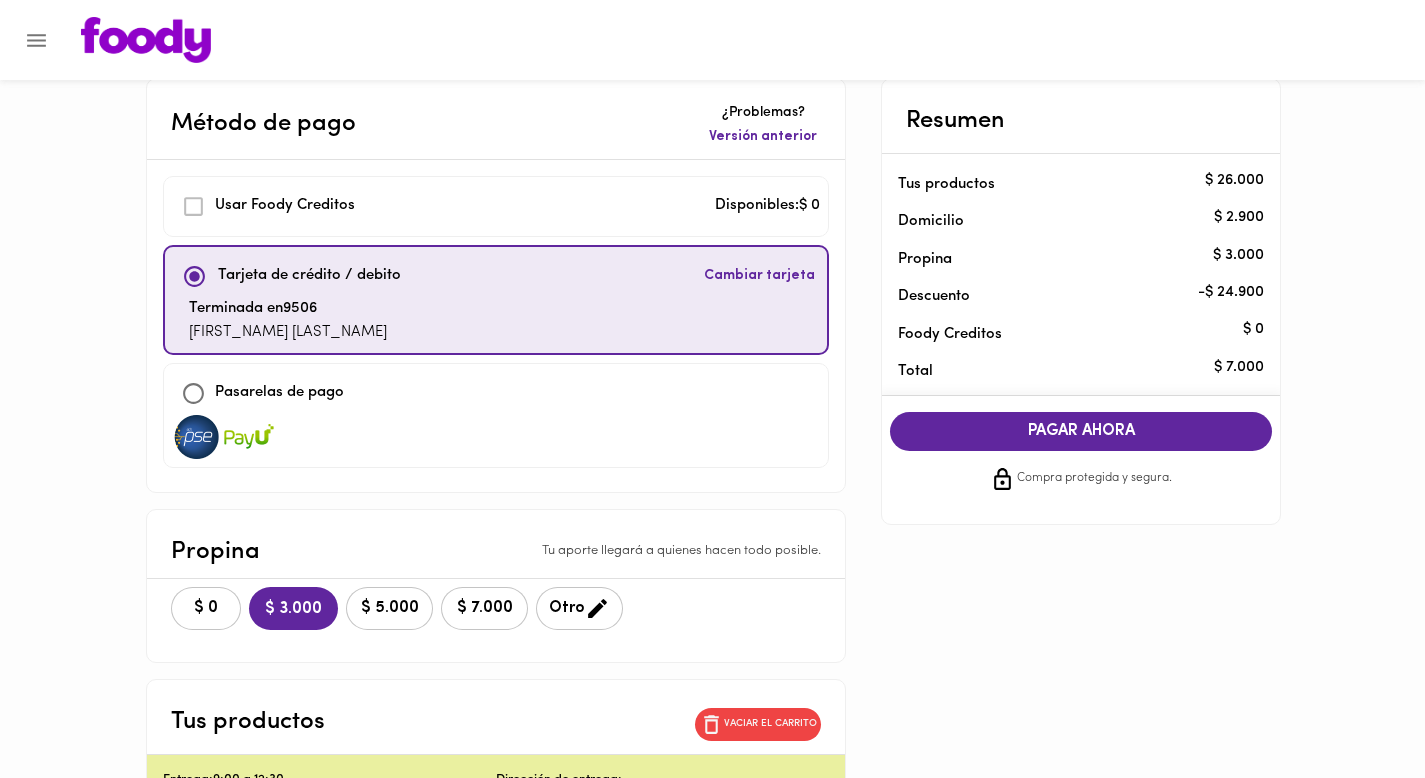 scroll, scrollTop: 121, scrollLeft: 0, axis: vertical 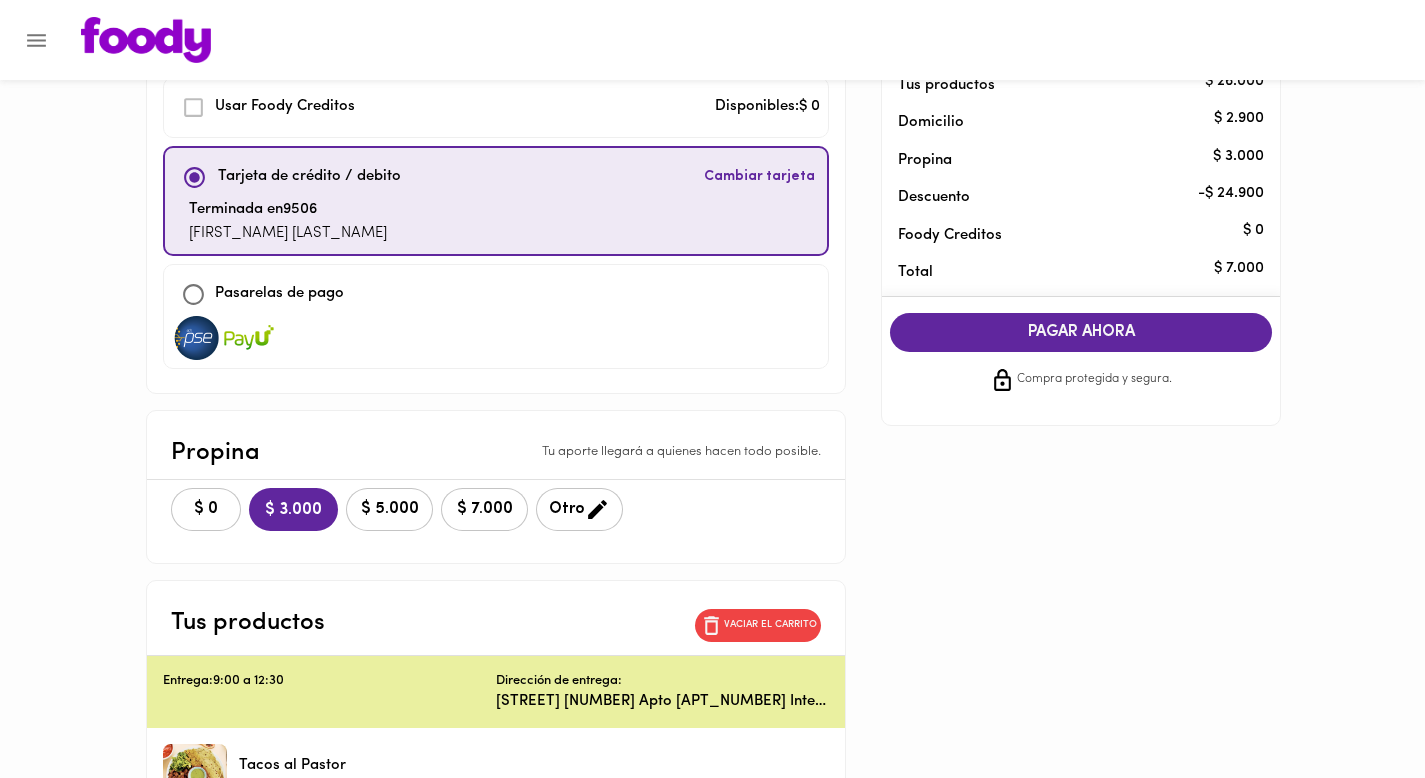 click on "PAGAR AHORA" at bounding box center [1081, 332] 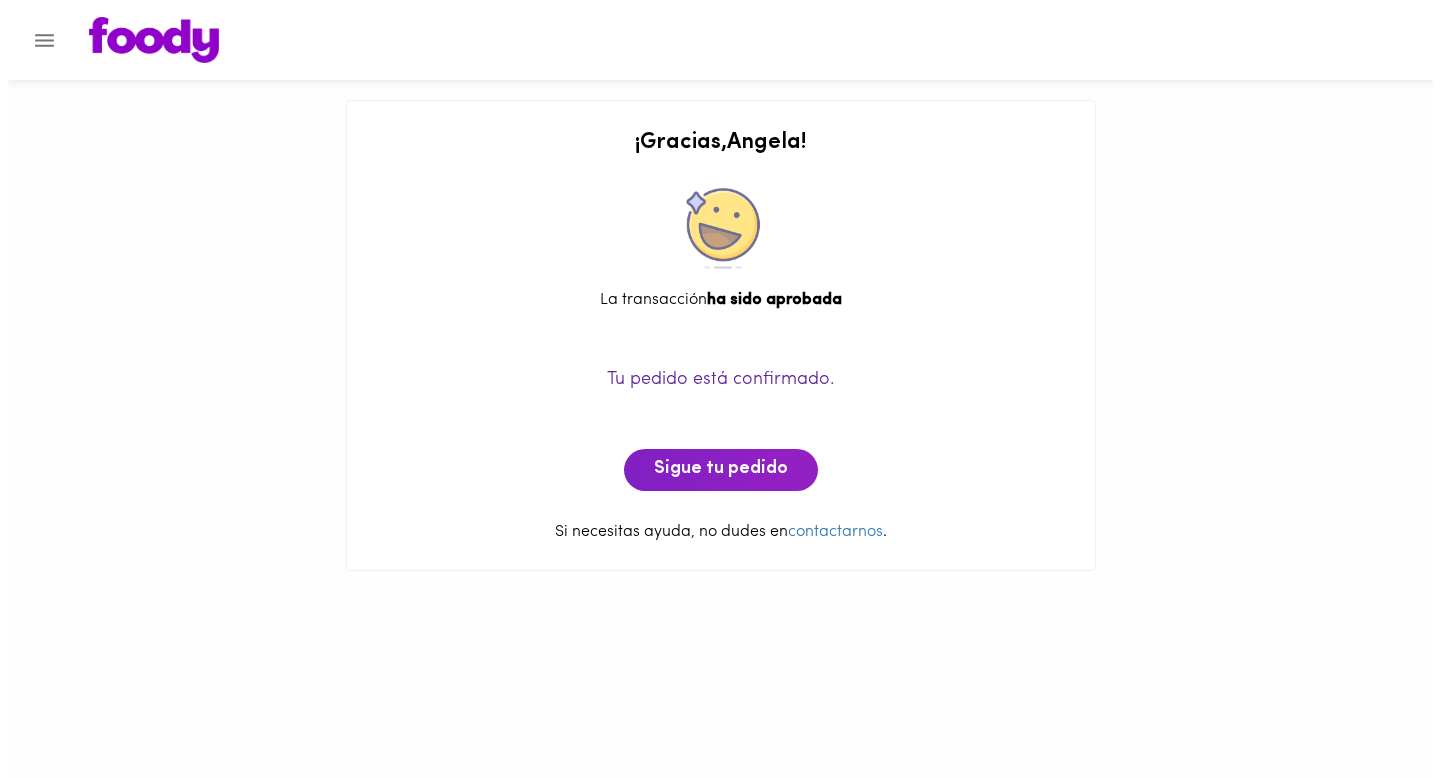 scroll, scrollTop: 0, scrollLeft: 0, axis: both 